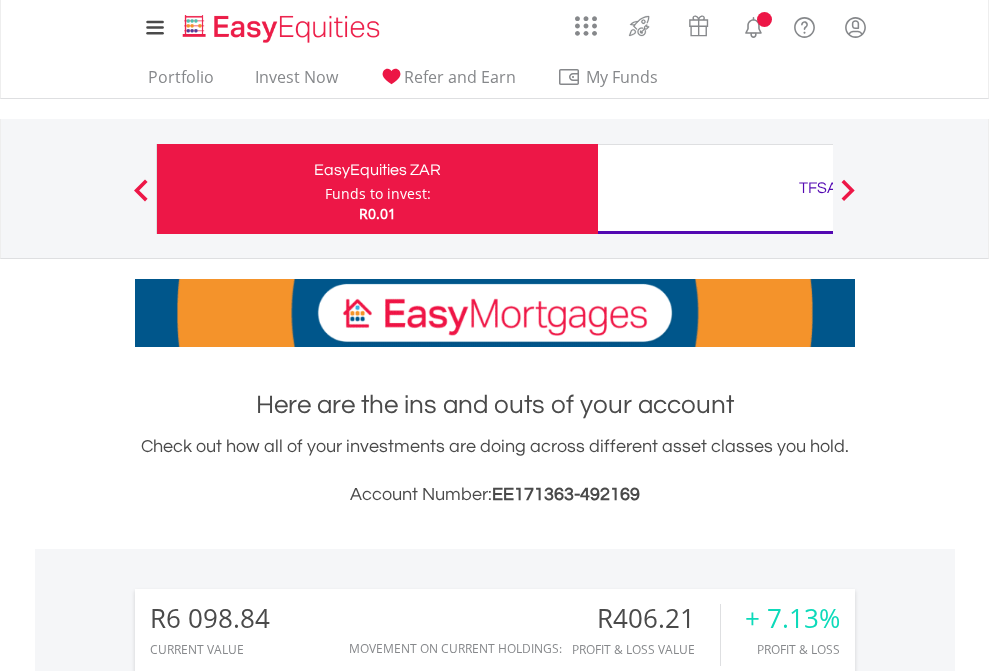 scroll, scrollTop: 0, scrollLeft: 0, axis: both 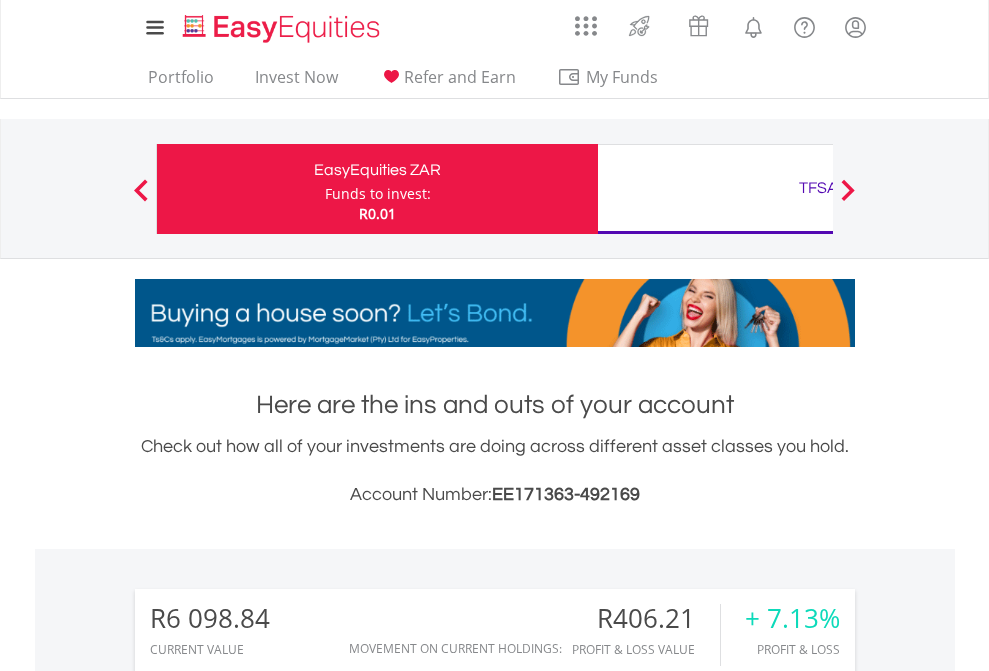 click on "Funds to invest:" at bounding box center (378, 194) 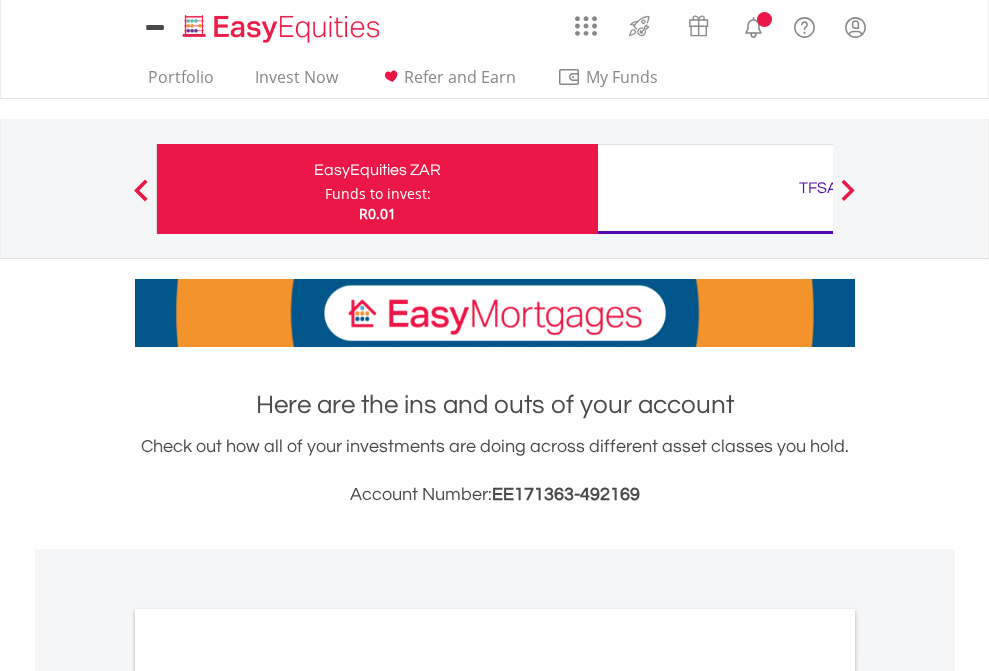 scroll, scrollTop: 0, scrollLeft: 0, axis: both 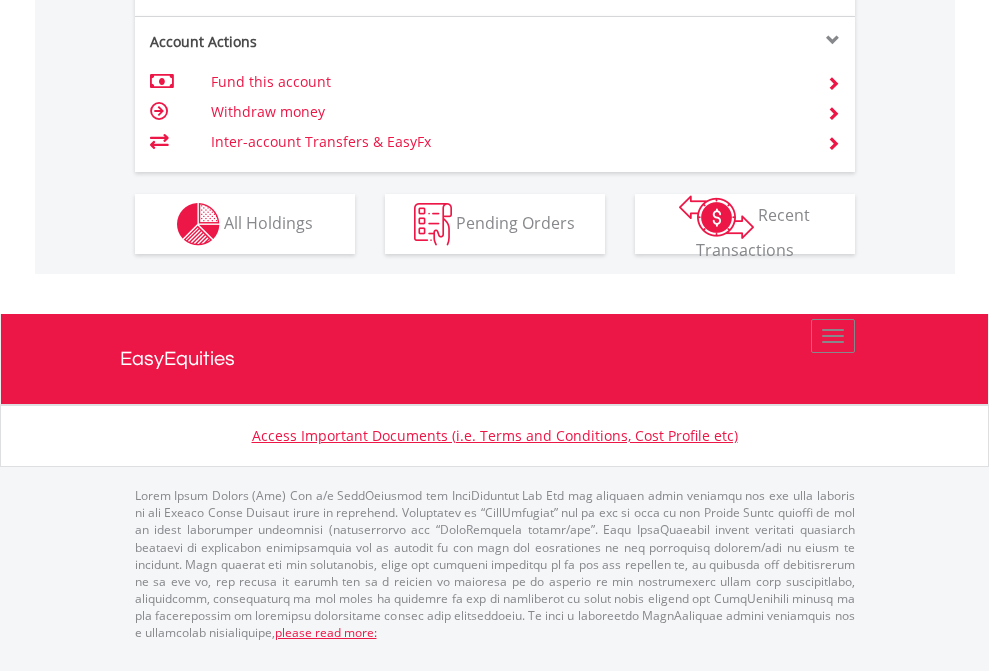 click on "Investment types" at bounding box center [706, -337] 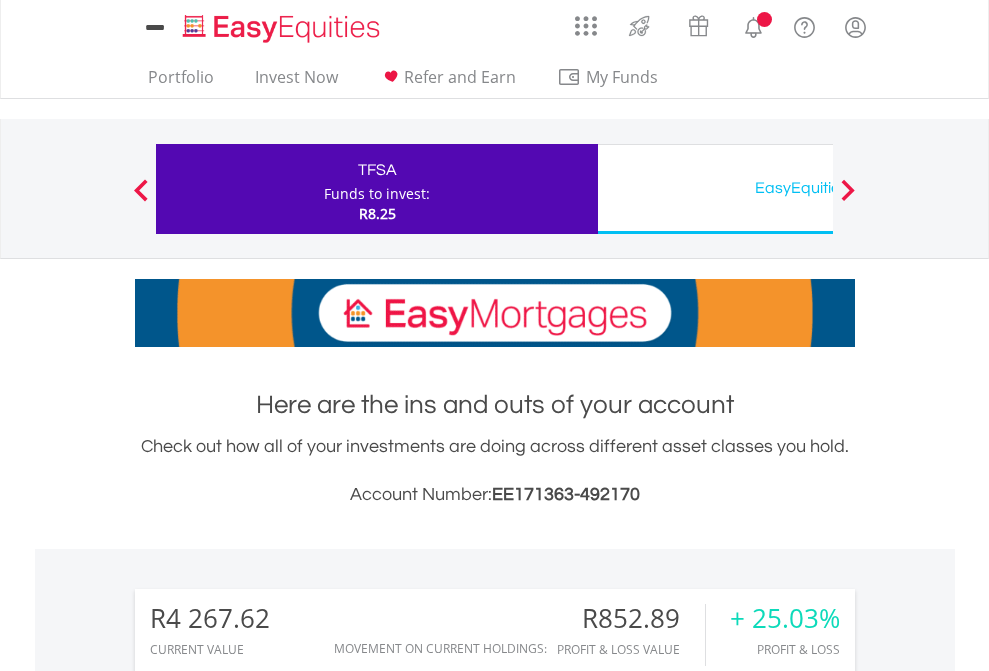 scroll, scrollTop: 0, scrollLeft: 0, axis: both 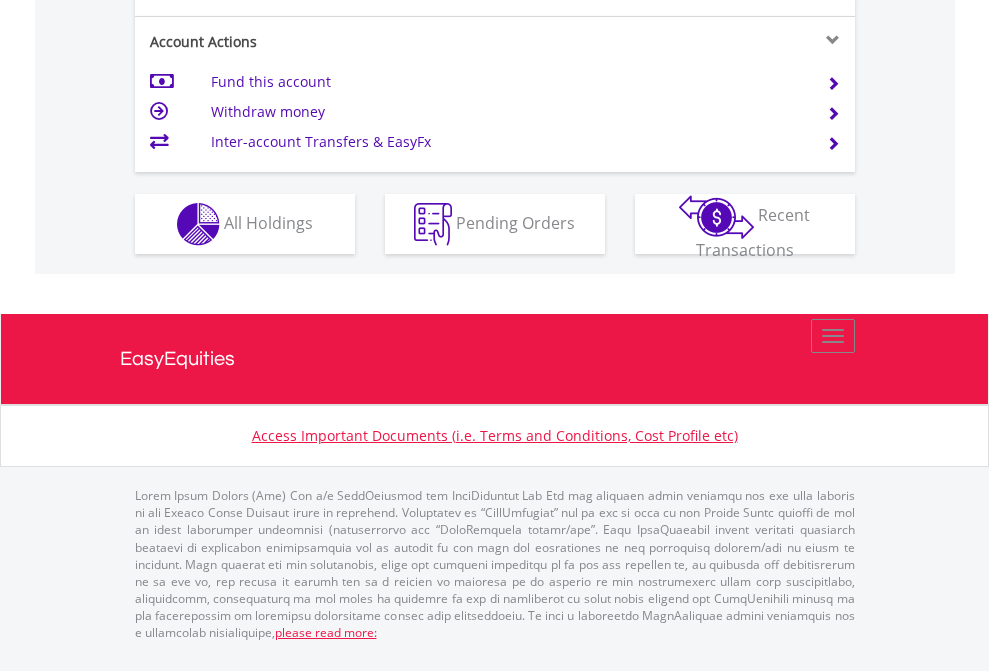 click on "Investment types" at bounding box center (706, -337) 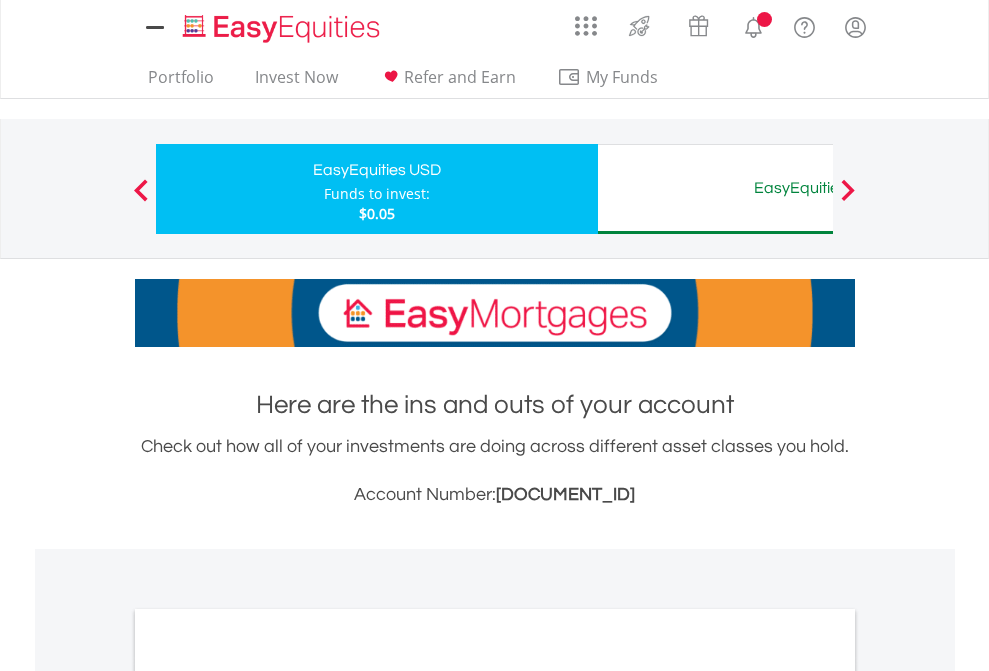 scroll, scrollTop: 0, scrollLeft: 0, axis: both 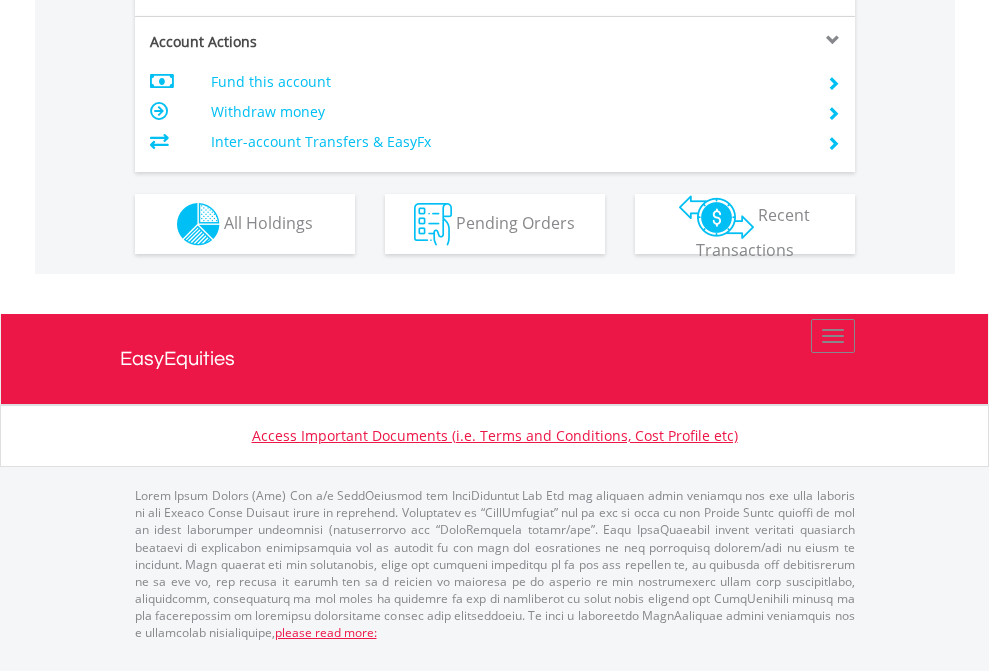 click on "Investment types" at bounding box center [706, -337] 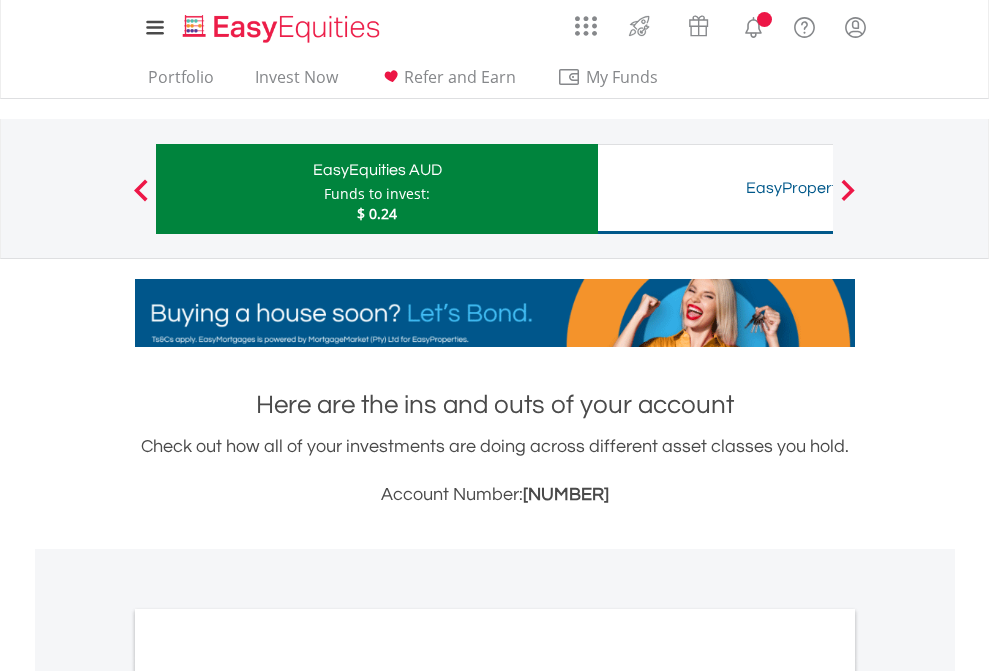 scroll, scrollTop: 0, scrollLeft: 0, axis: both 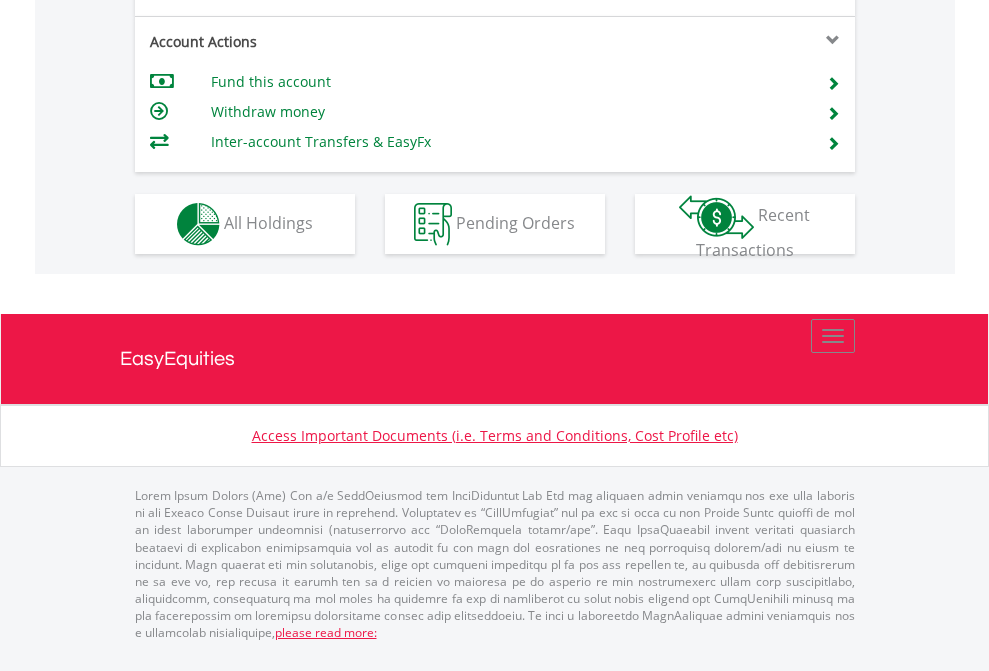click on "Investment types" at bounding box center (706, -337) 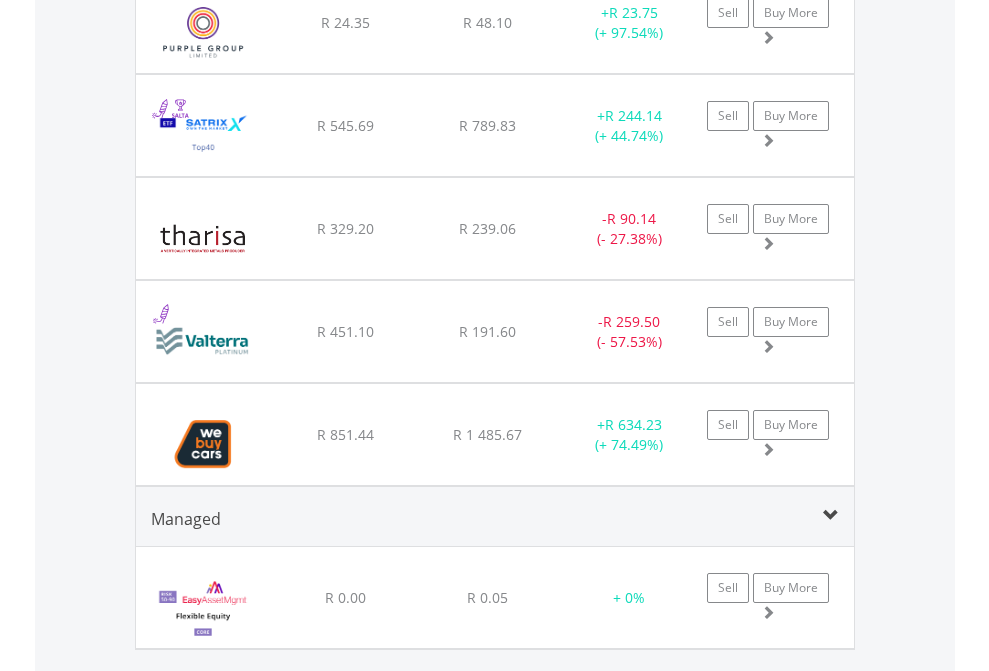 click on "TFSA" at bounding box center (818, -1745) 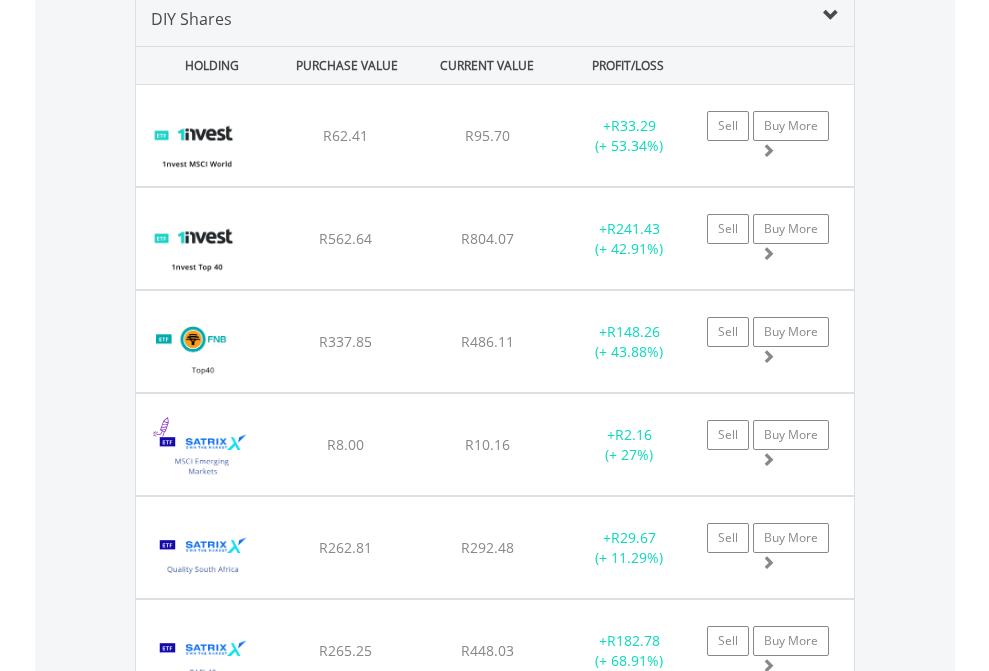 scroll, scrollTop: 1933, scrollLeft: 0, axis: vertical 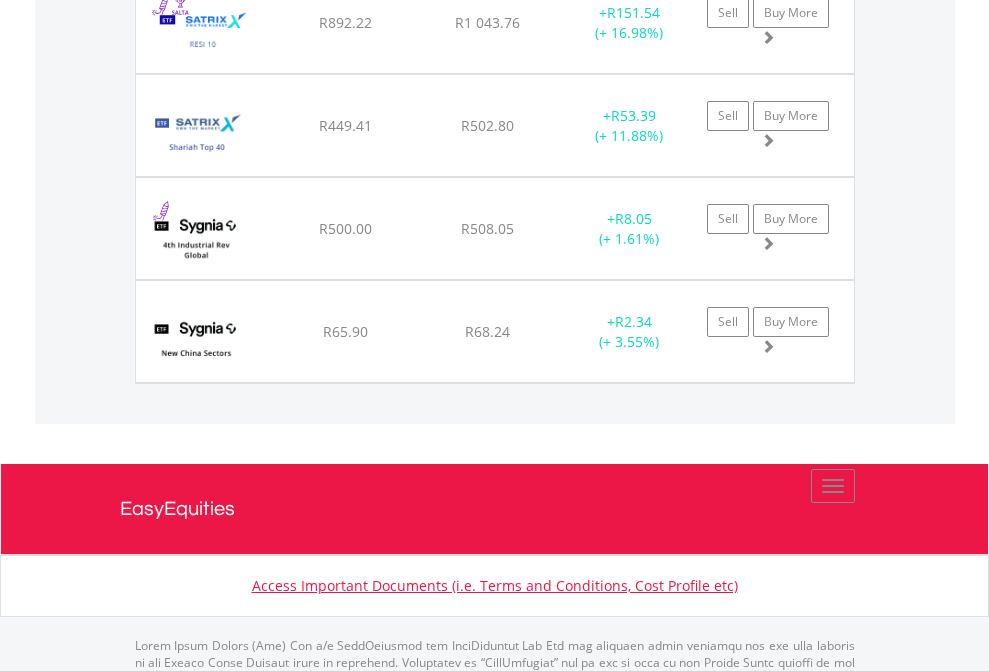 click on "EasyEquities USD" at bounding box center [818, -1745] 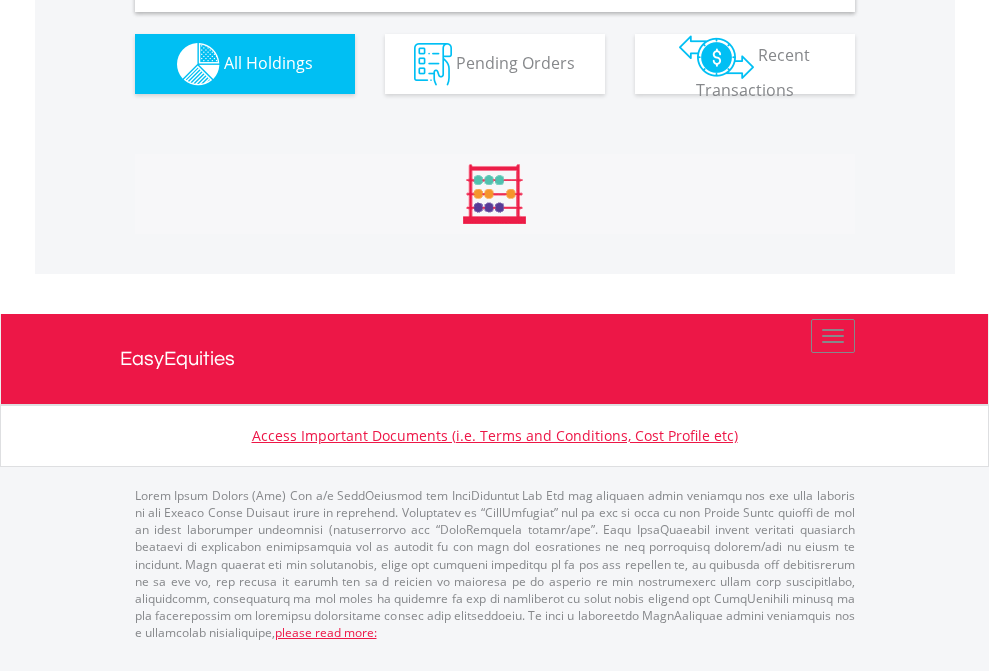 scroll, scrollTop: 1933, scrollLeft: 0, axis: vertical 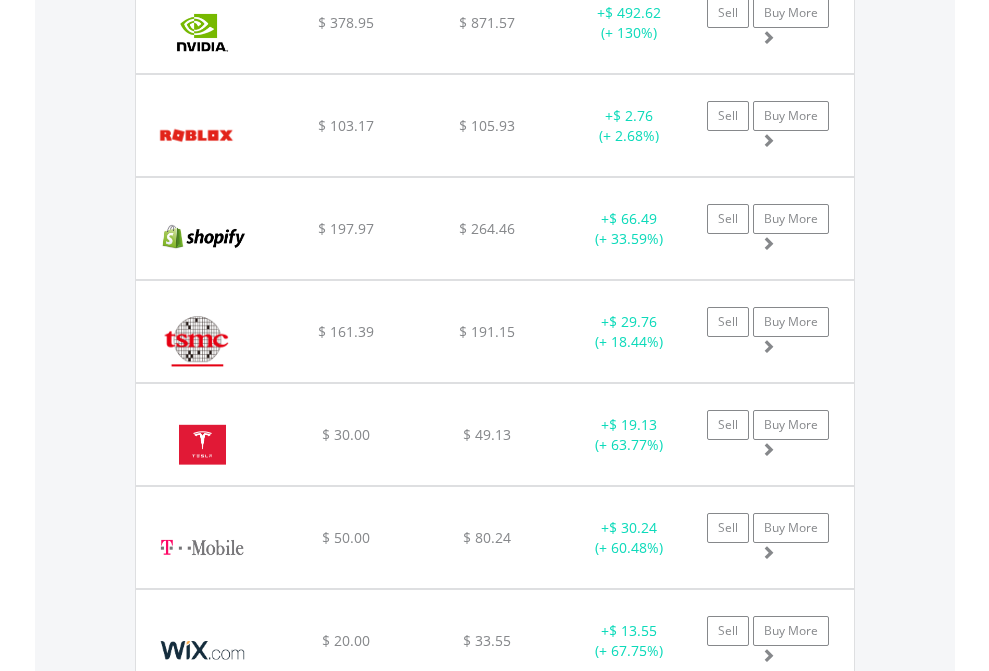 click on "EasyEquities AUD" at bounding box center [818, -1745] 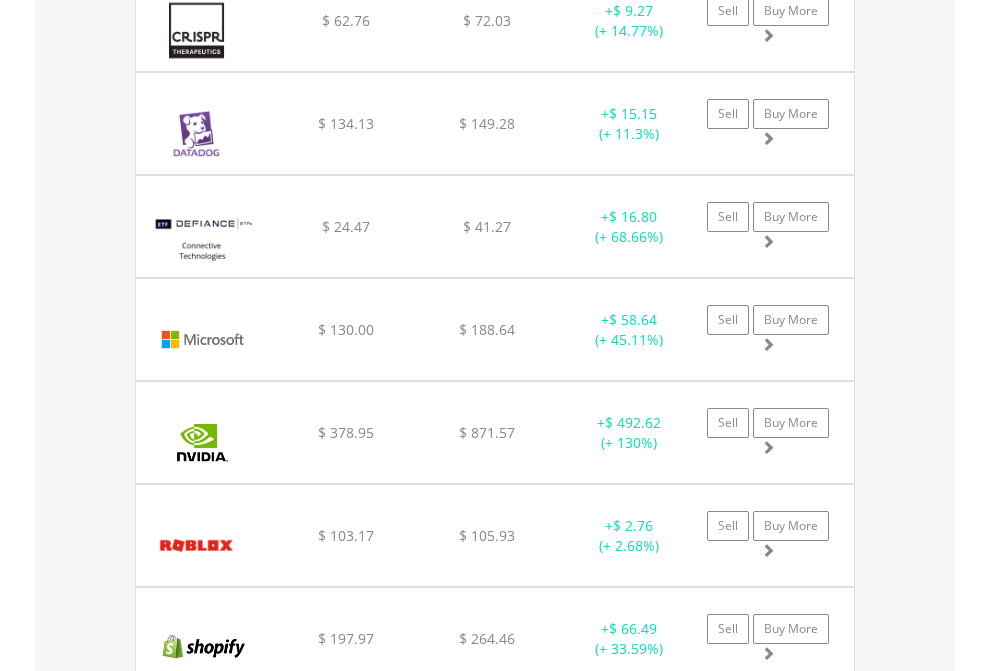 scroll, scrollTop: 144, scrollLeft: 0, axis: vertical 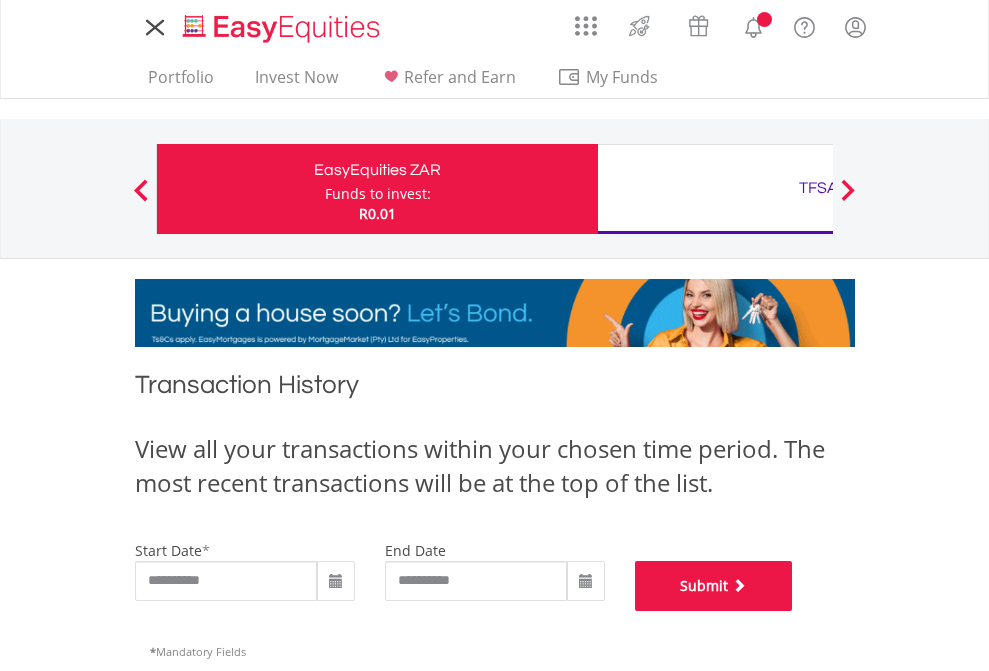 click on "Submit" at bounding box center [714, 586] 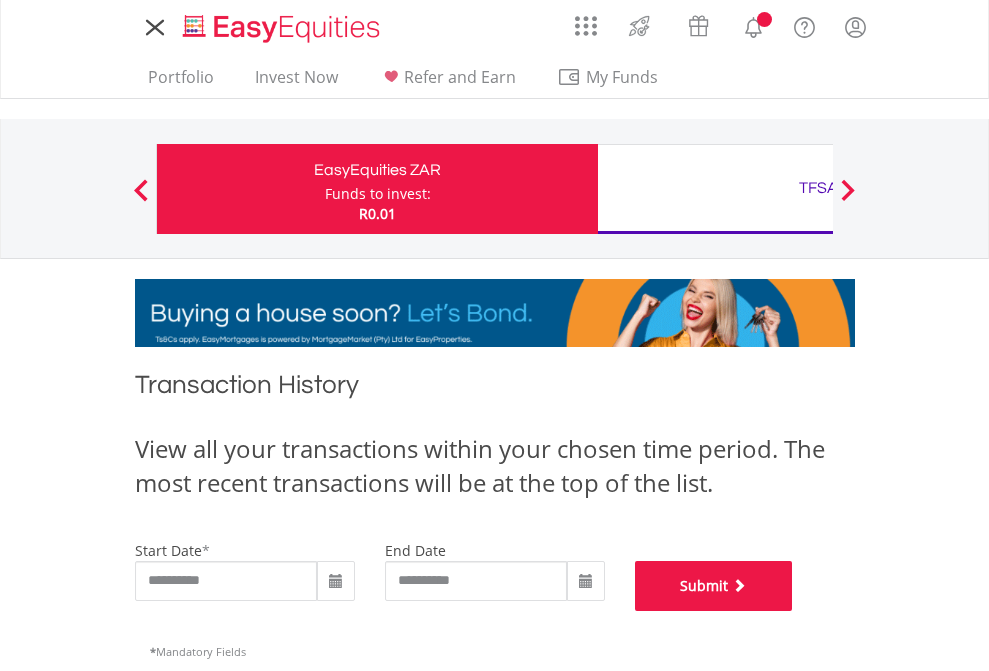 scroll, scrollTop: 811, scrollLeft: 0, axis: vertical 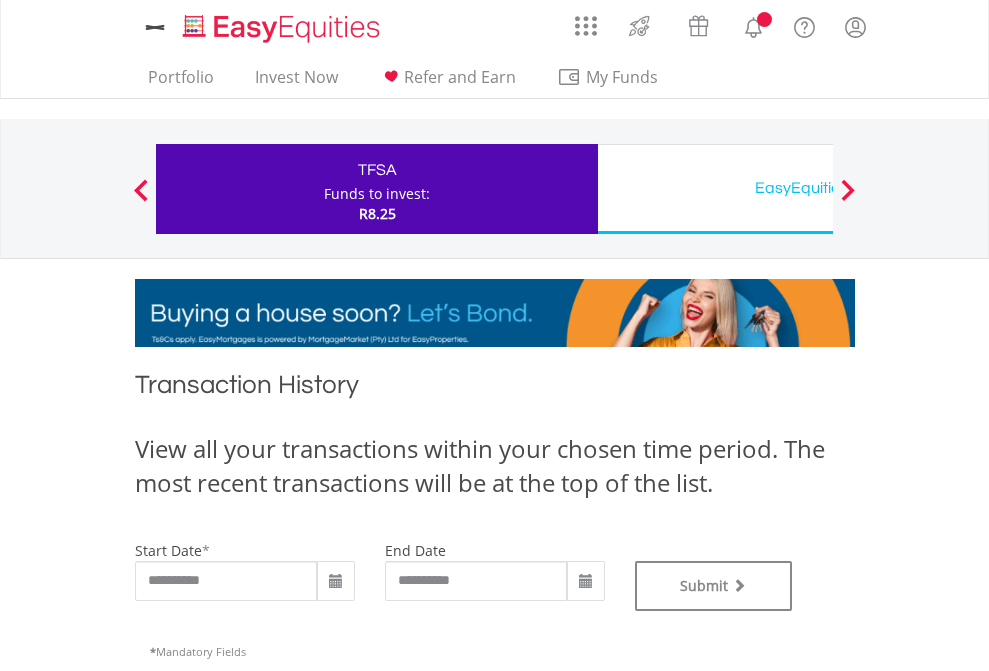 type on "**********" 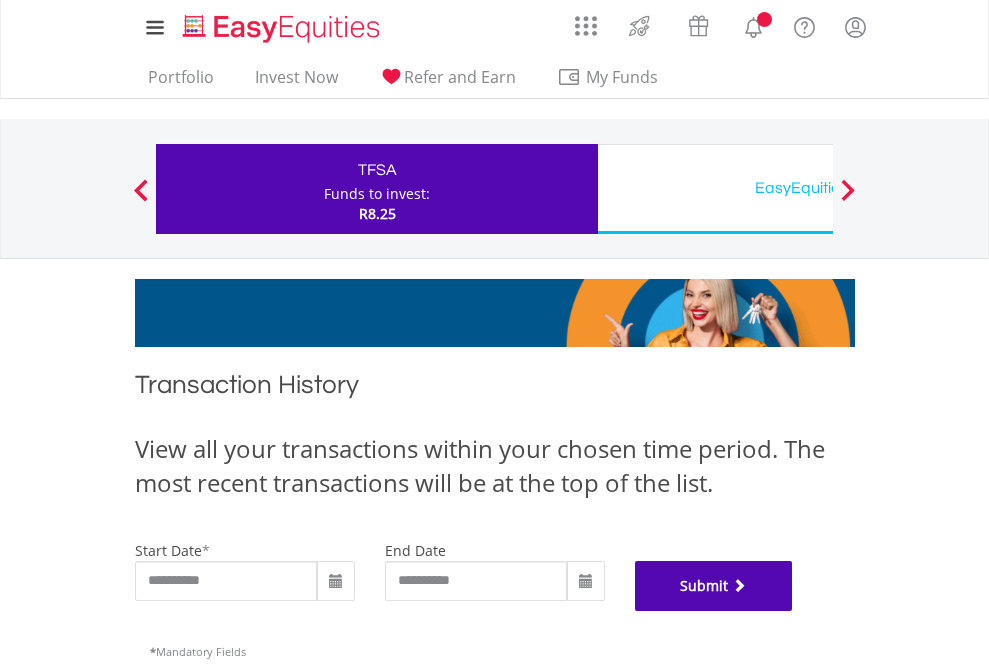 click on "Submit" at bounding box center [714, 586] 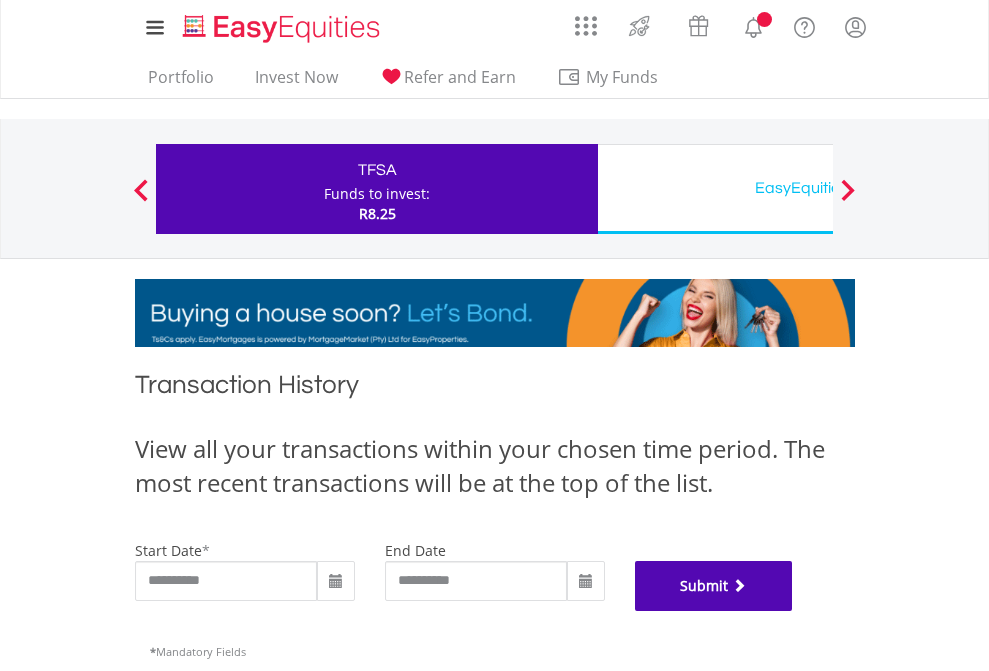 scroll, scrollTop: 811, scrollLeft: 0, axis: vertical 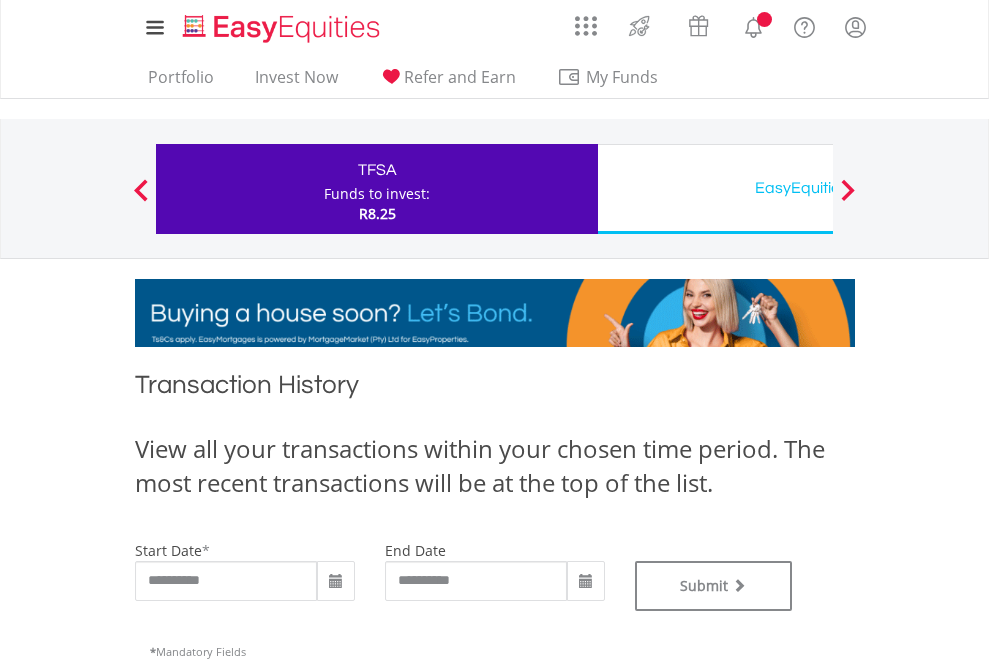 click on "EasyEquities USD" at bounding box center [818, 188] 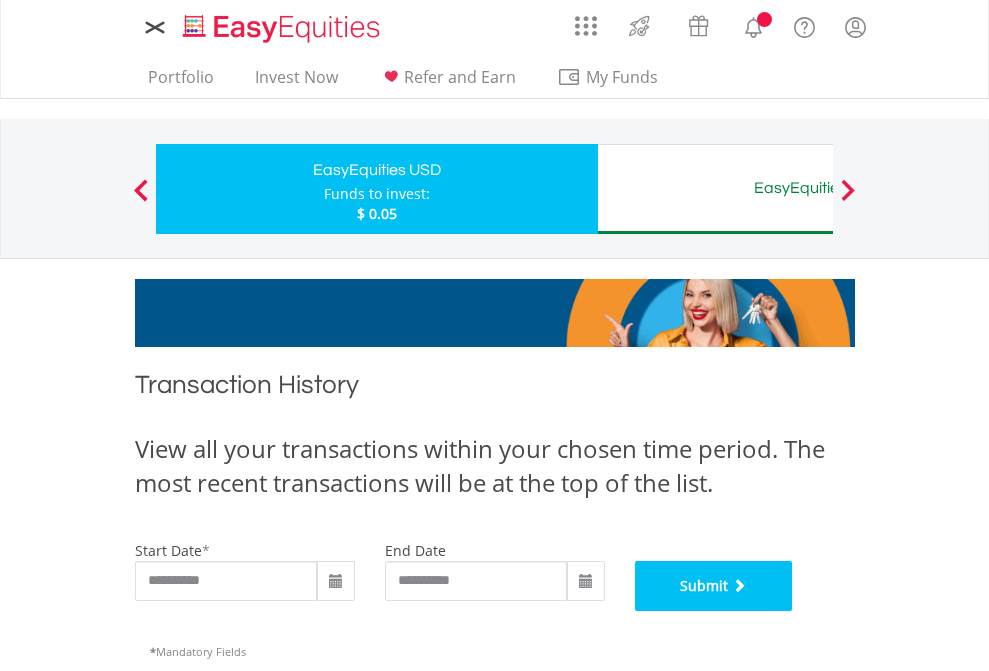 click on "Submit" at bounding box center [714, 586] 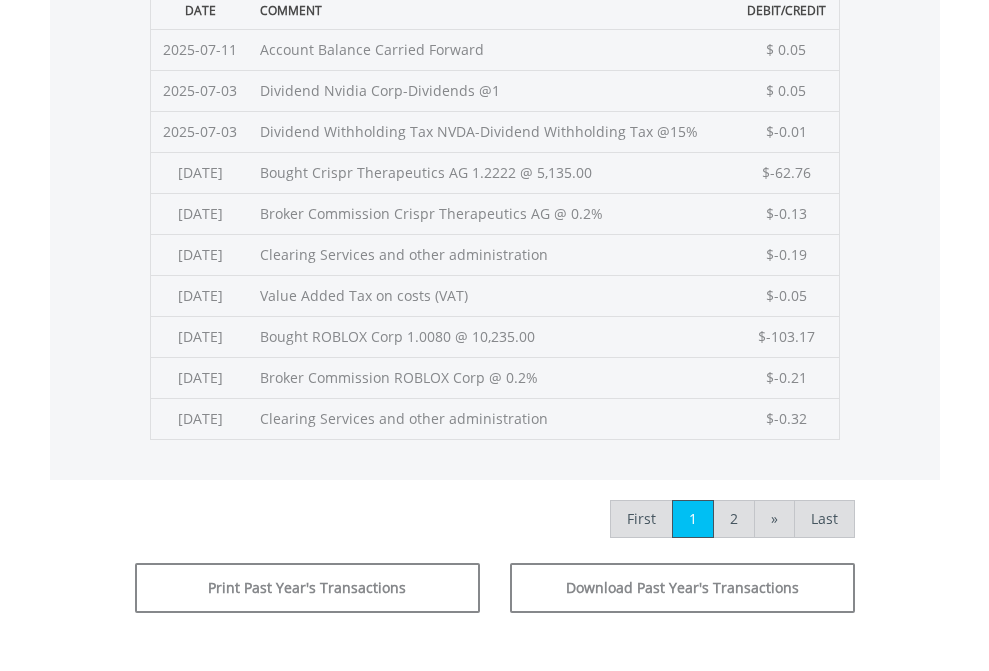scroll, scrollTop: 811, scrollLeft: 0, axis: vertical 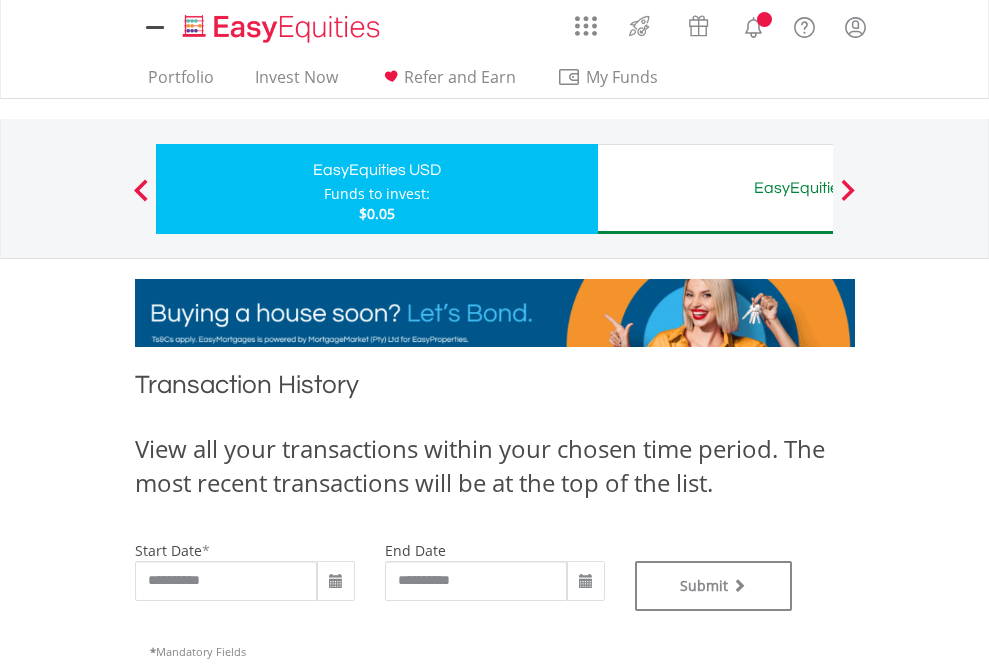 click on "EasyEquities AUD" at bounding box center (818, 188) 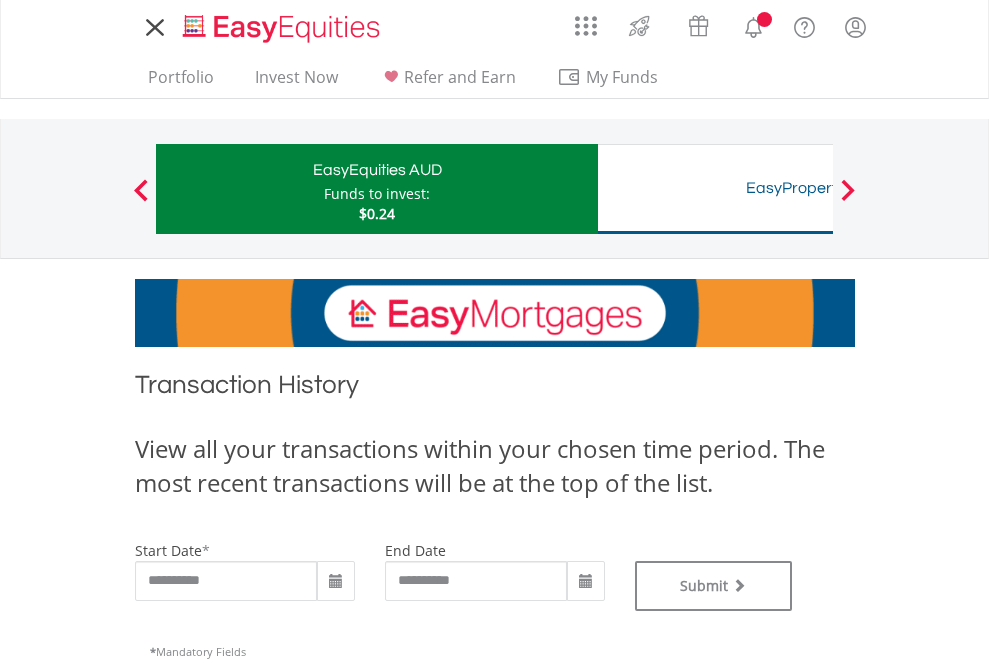 scroll, scrollTop: 0, scrollLeft: 0, axis: both 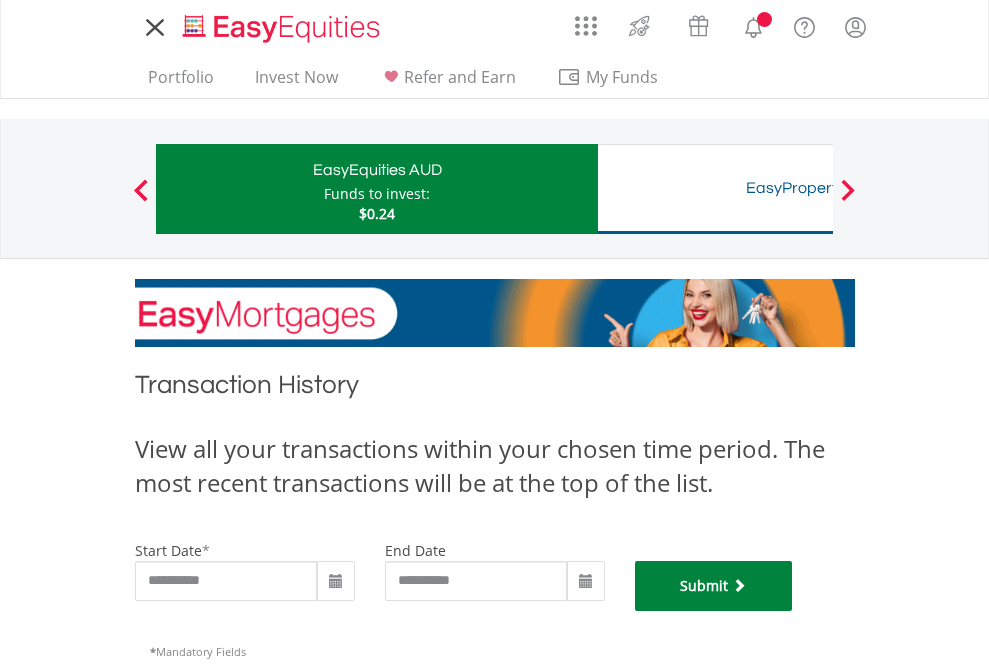 click on "Submit" at bounding box center (714, 586) 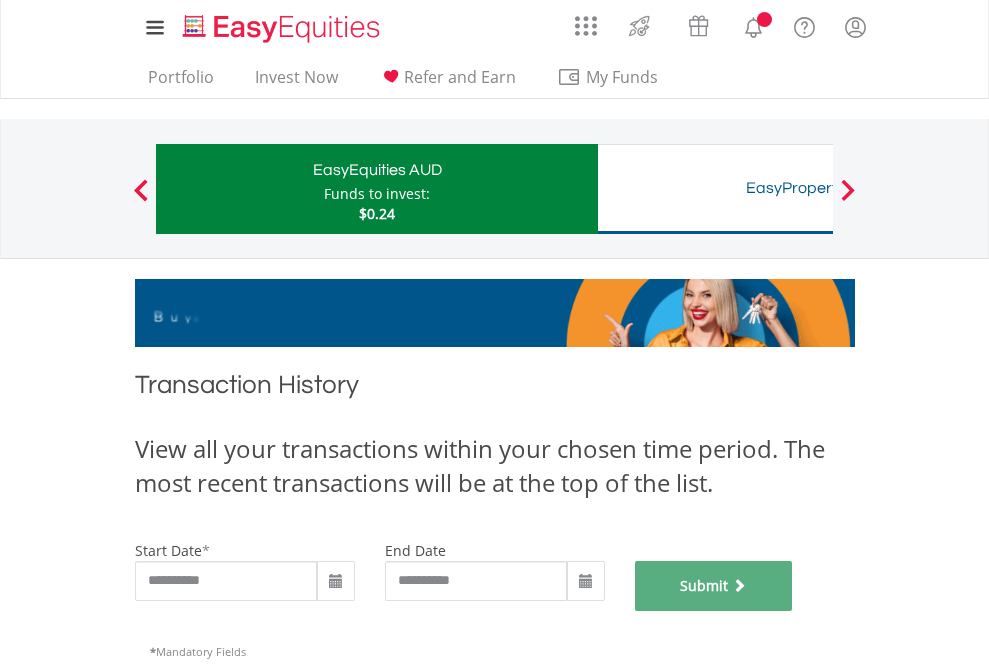 scroll, scrollTop: 811, scrollLeft: 0, axis: vertical 